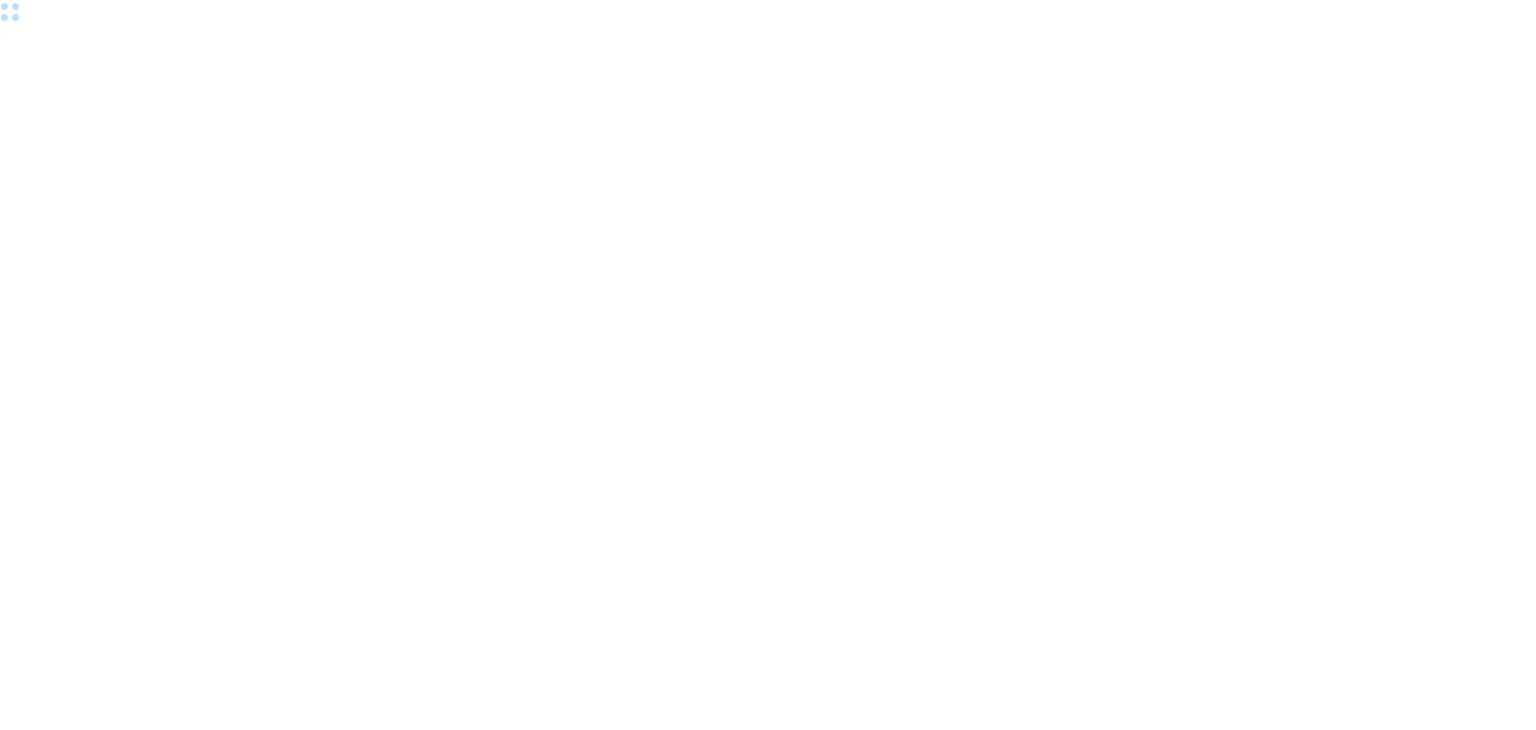 scroll, scrollTop: 0, scrollLeft: 0, axis: both 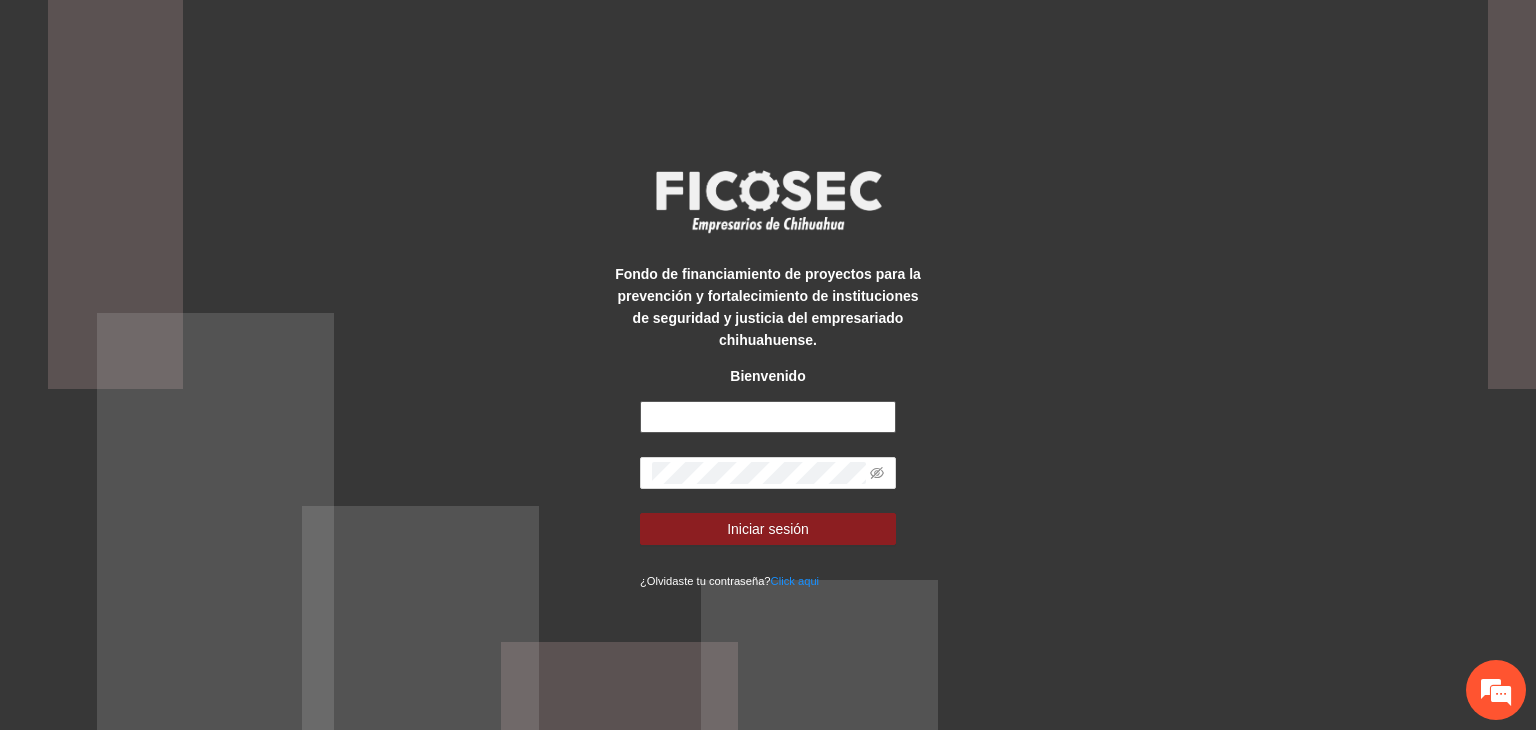 type on "**********" 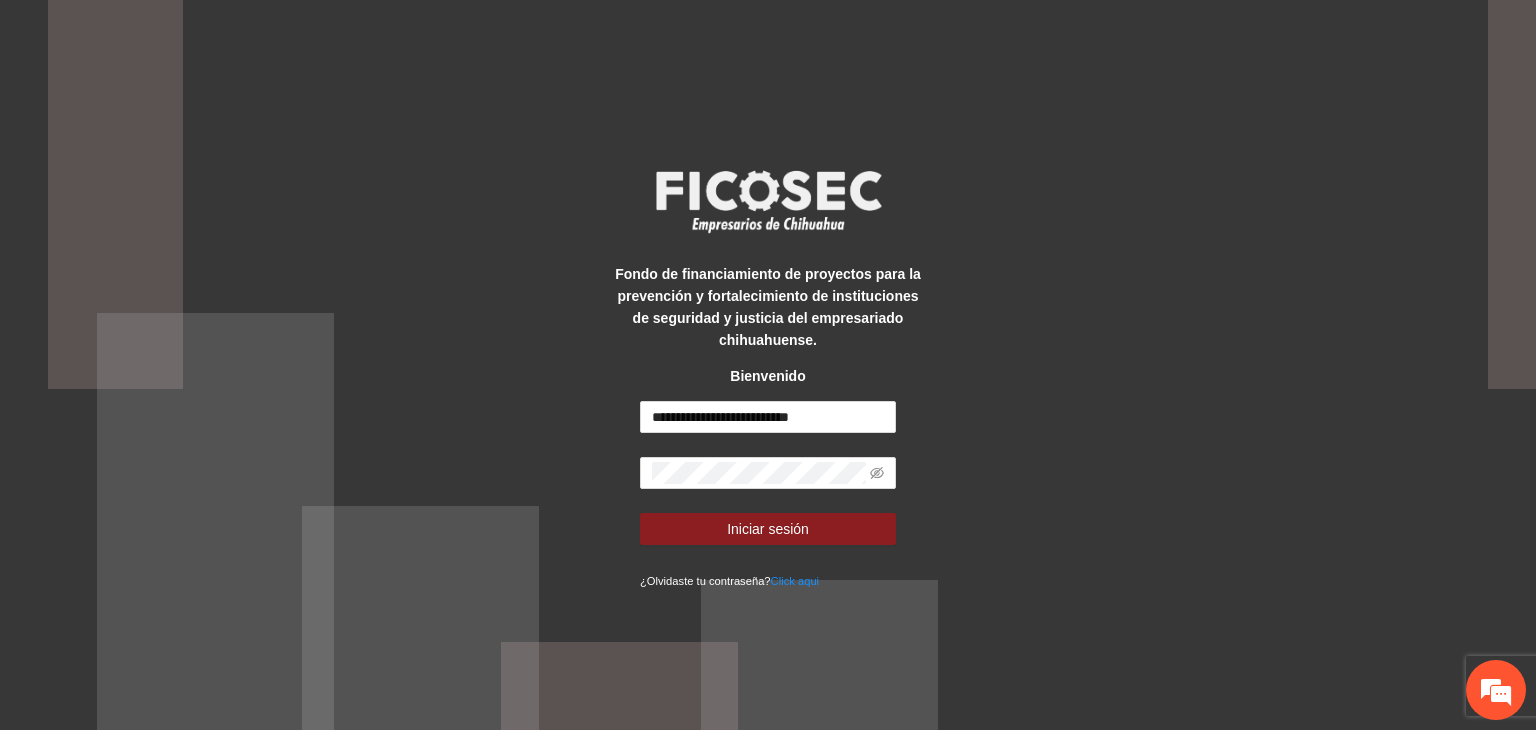 click on "**********" at bounding box center [768, 365] 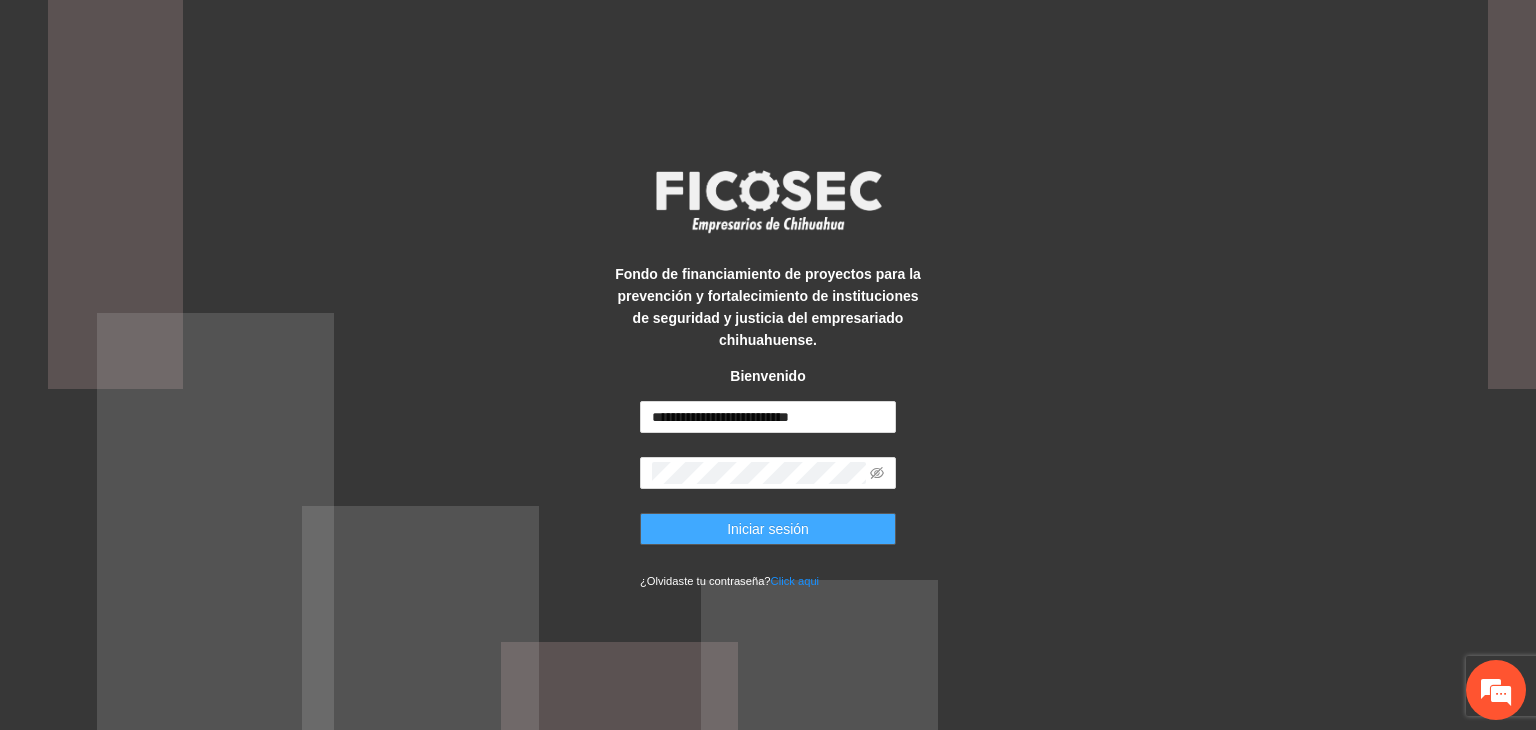 click on "Iniciar sesión" at bounding box center (768, 529) 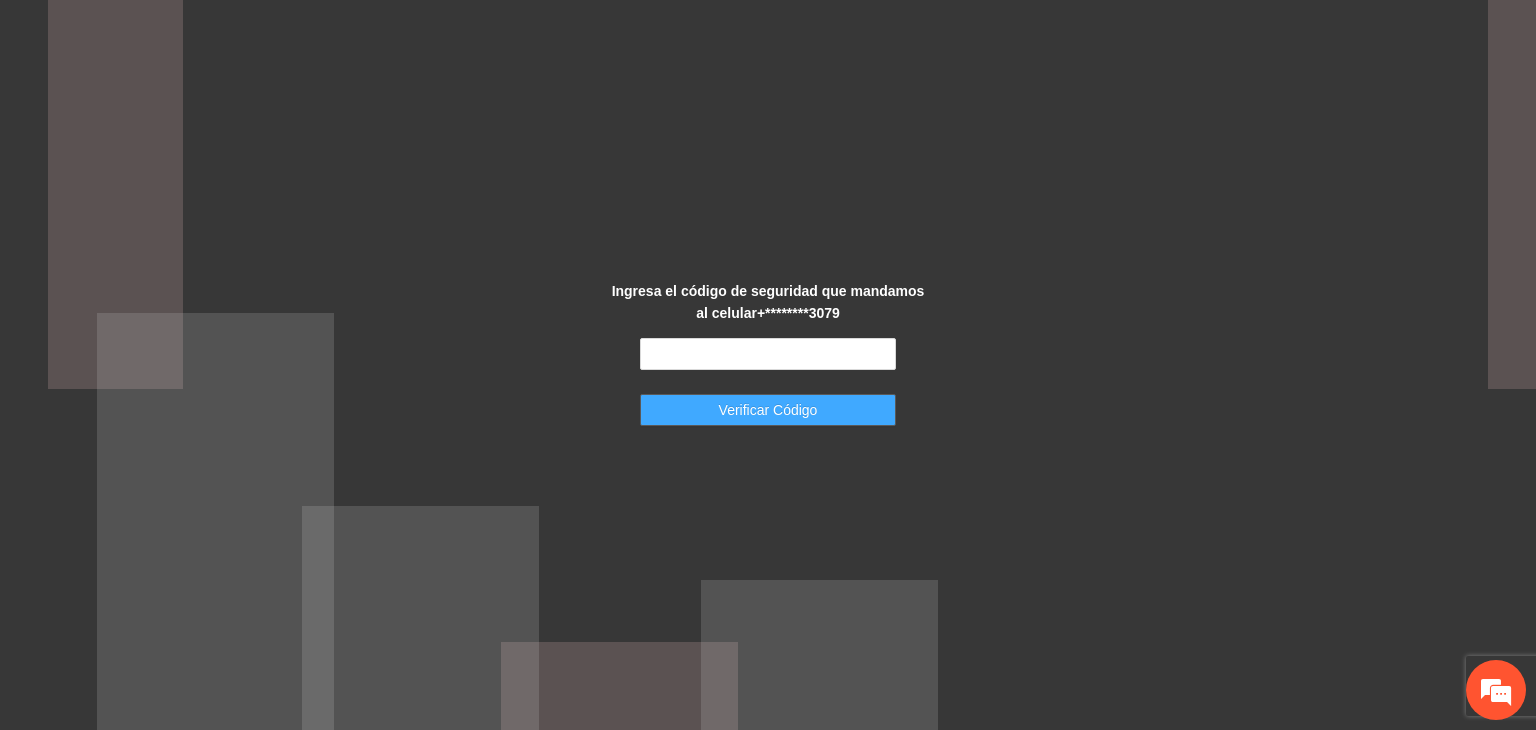 scroll, scrollTop: 0, scrollLeft: 0, axis: both 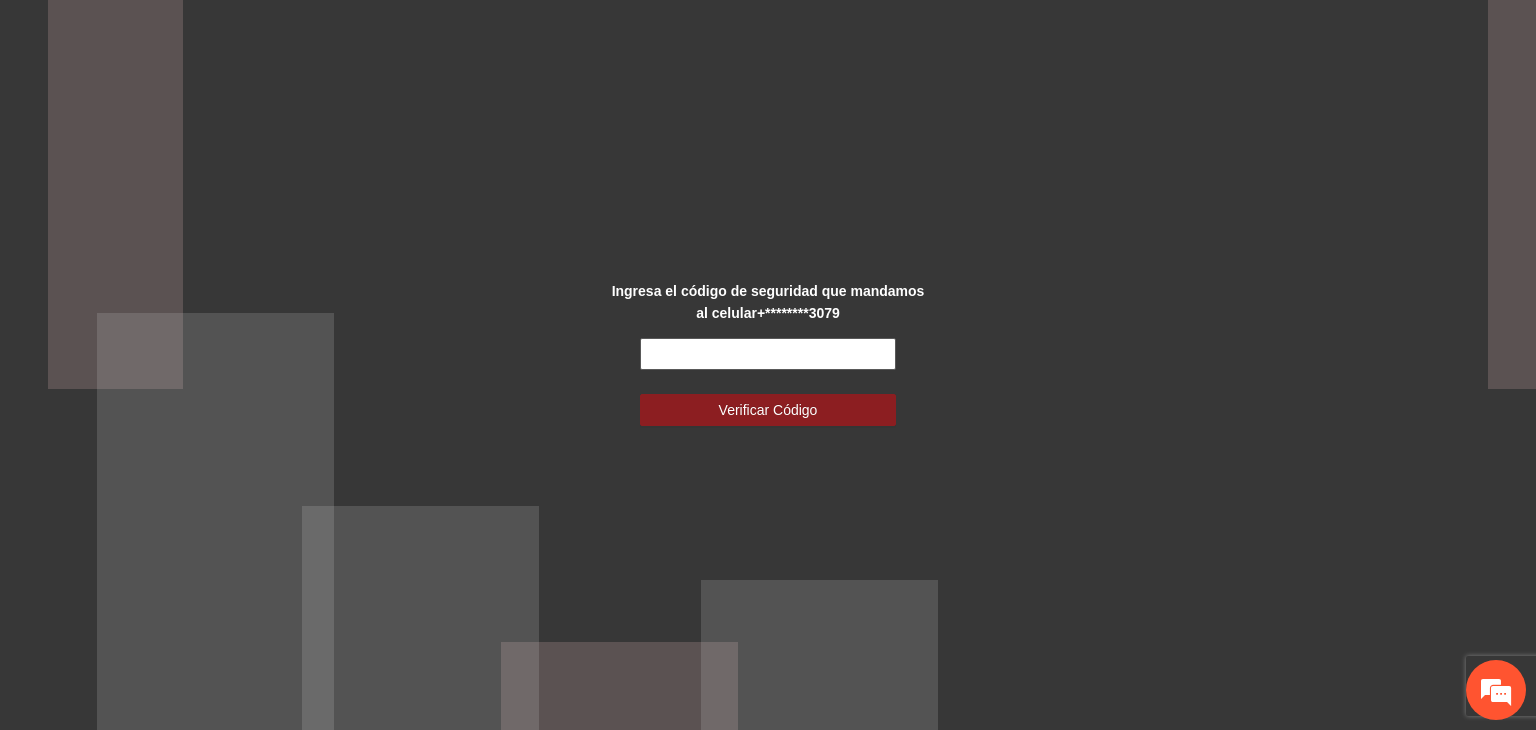 click at bounding box center [768, 354] 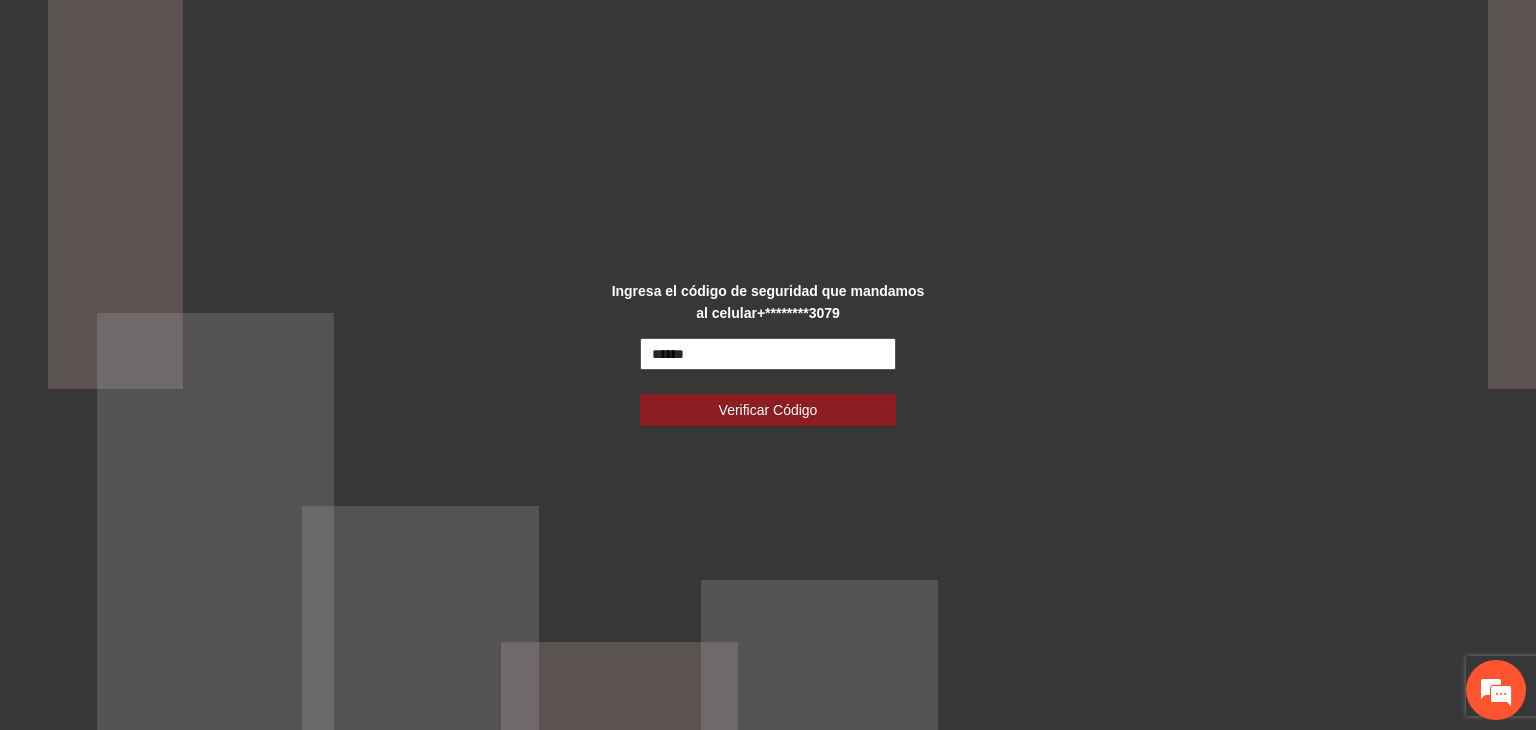 type on "******" 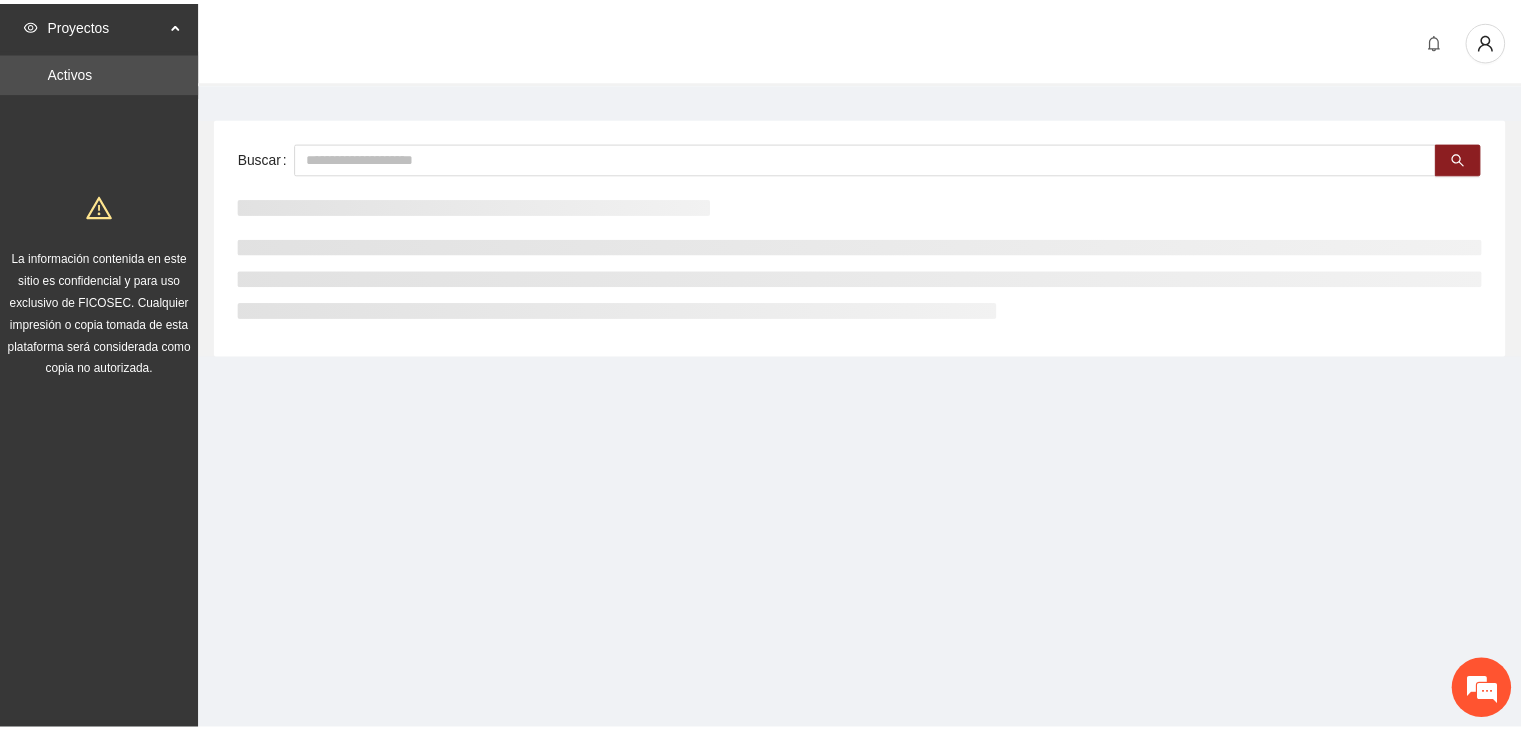 scroll, scrollTop: 0, scrollLeft: 0, axis: both 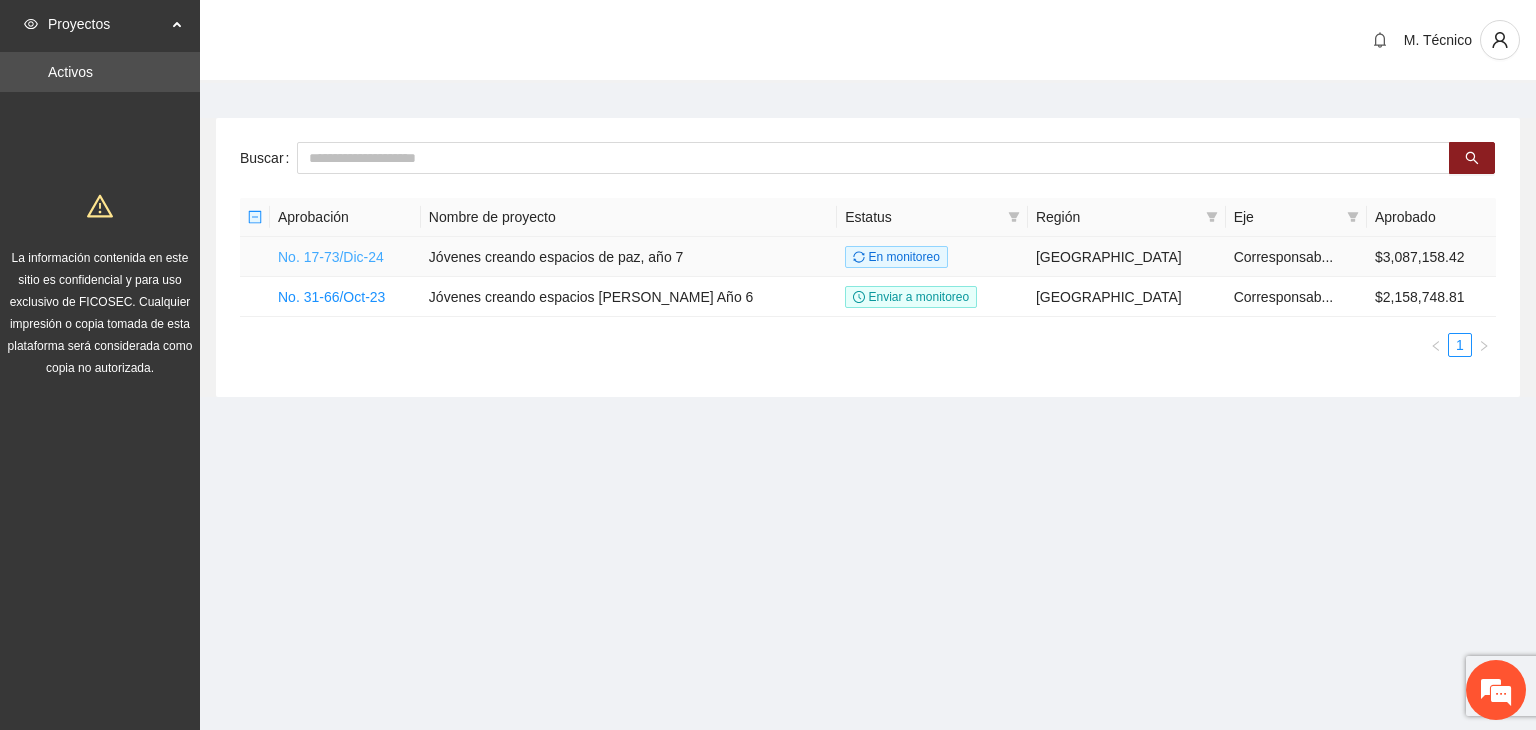 click on "No. 17-73/Dic-24" at bounding box center [331, 257] 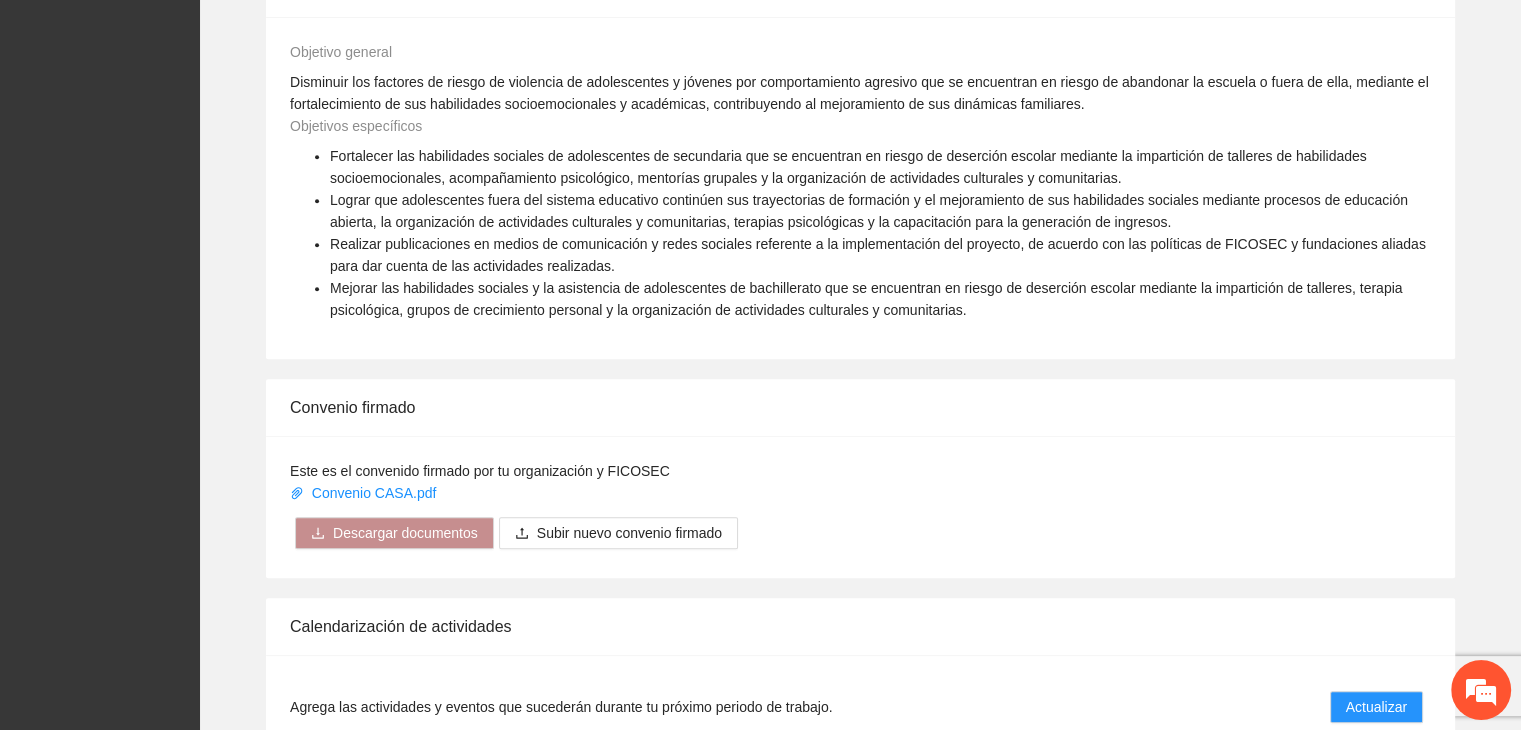 scroll, scrollTop: 1540, scrollLeft: 0, axis: vertical 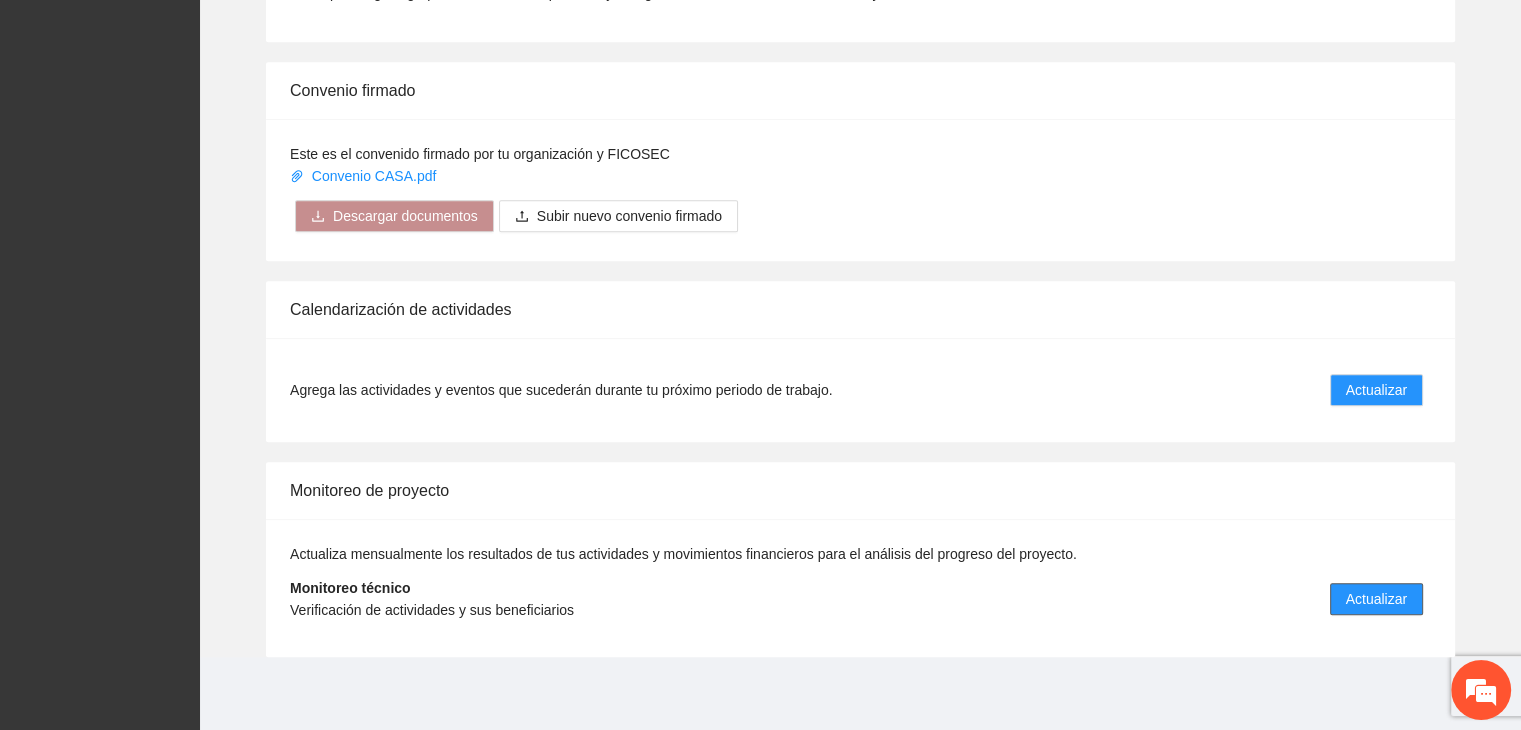 click on "Actualizar" at bounding box center [1376, 599] 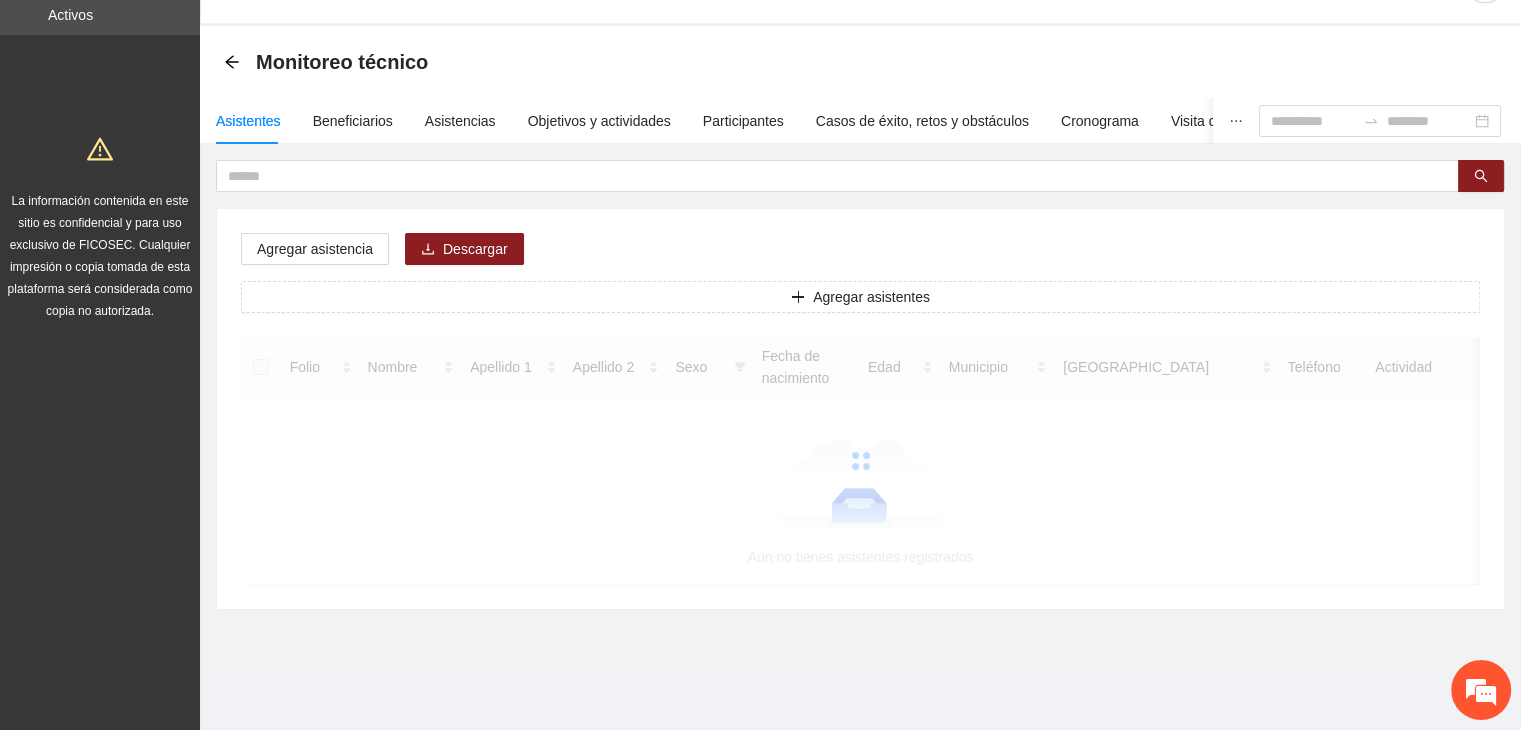 scroll, scrollTop: 0, scrollLeft: 0, axis: both 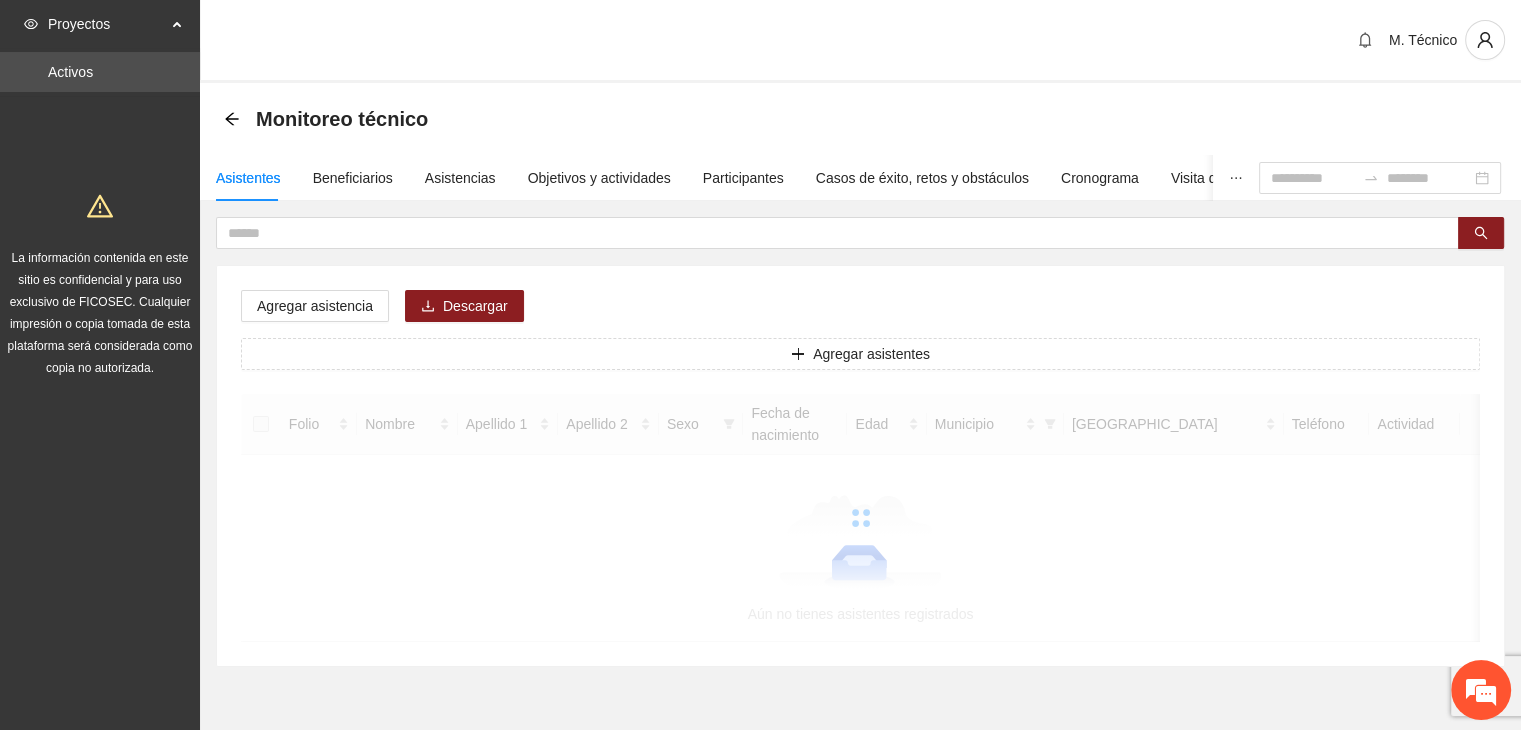 click on "Asistentes Beneficiarios Asistencias Objetivos y actividades Participantes Casos de éxito, retos y obstáculos Cronograma Visita de campo y entregables" at bounding box center (779, 178) 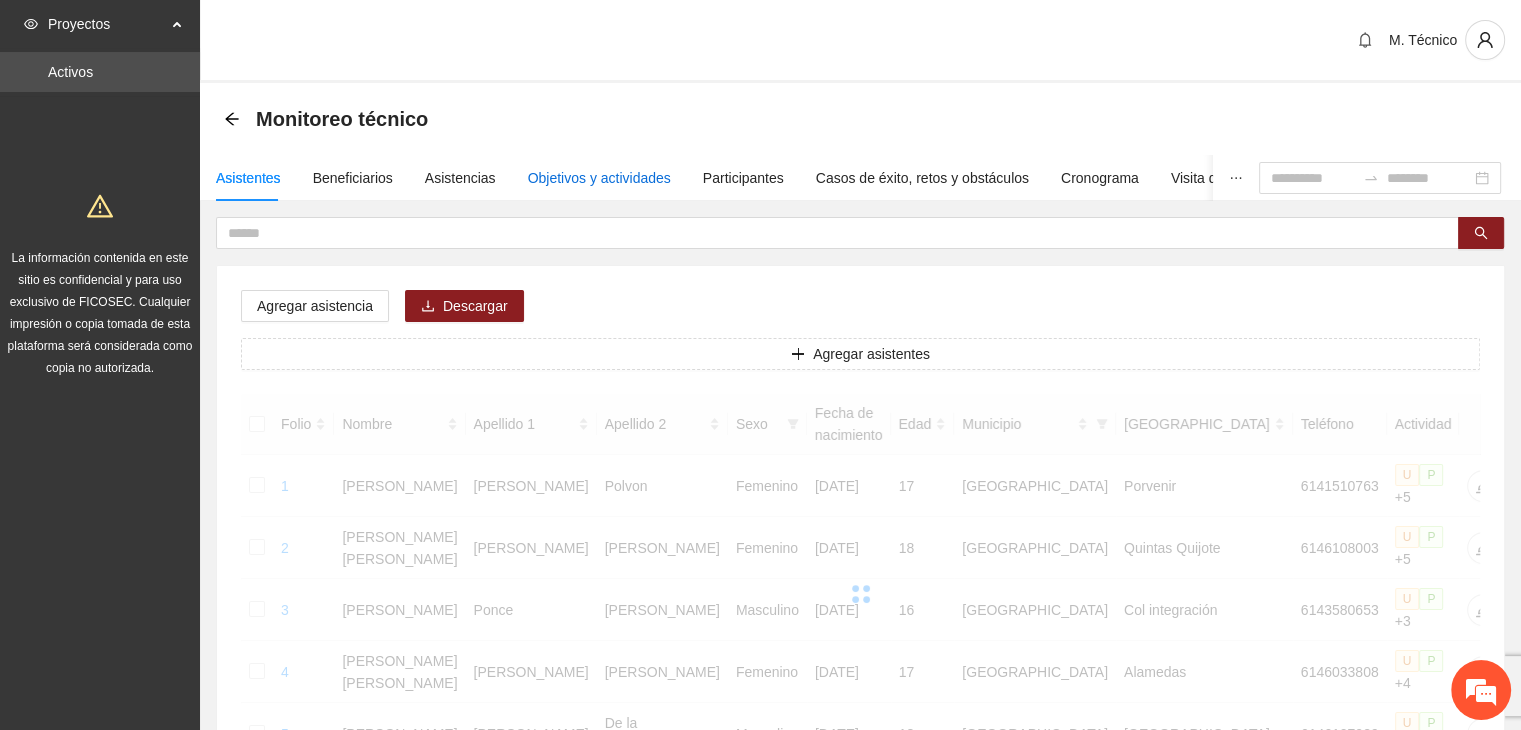 click on "Objetivos y actividades" at bounding box center (599, 178) 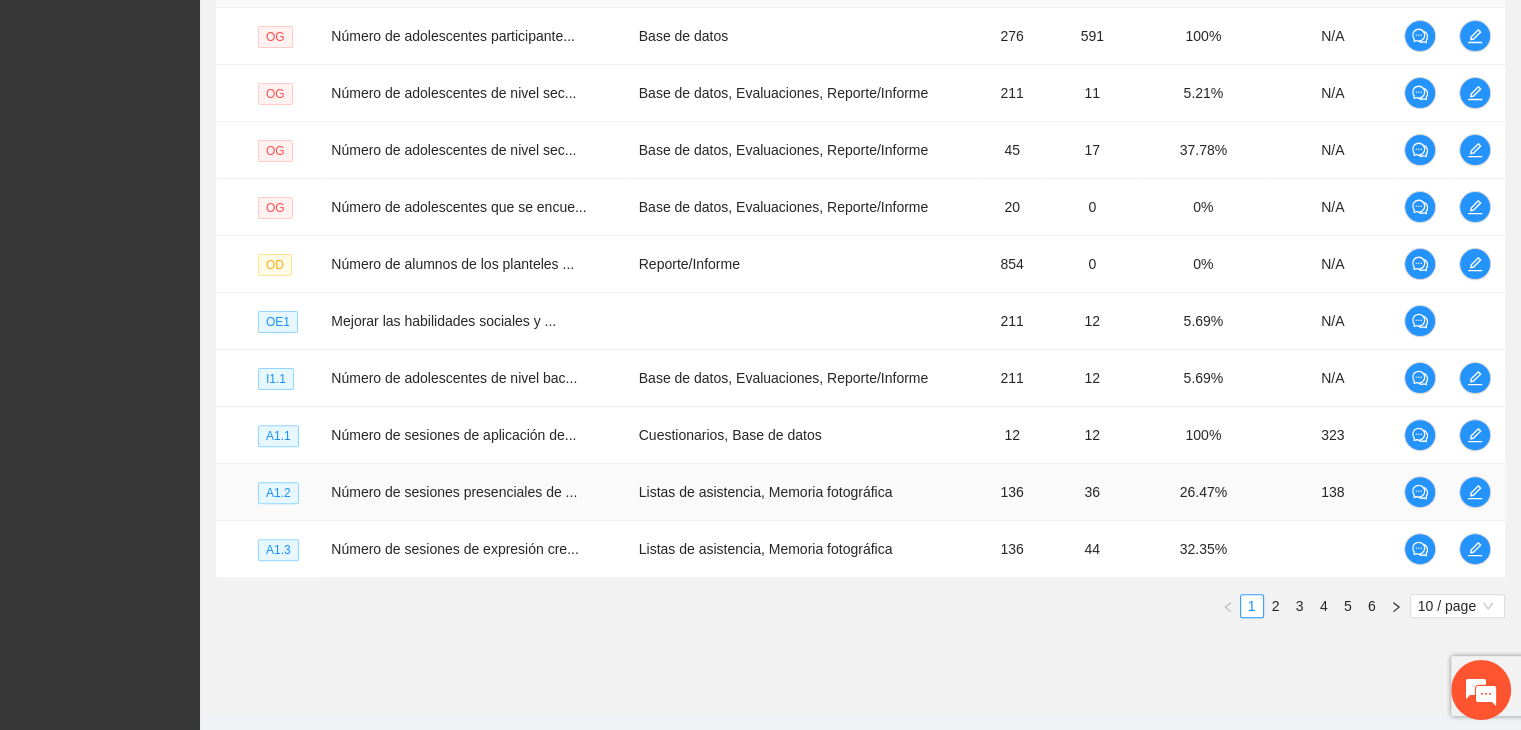 scroll, scrollTop: 574, scrollLeft: 0, axis: vertical 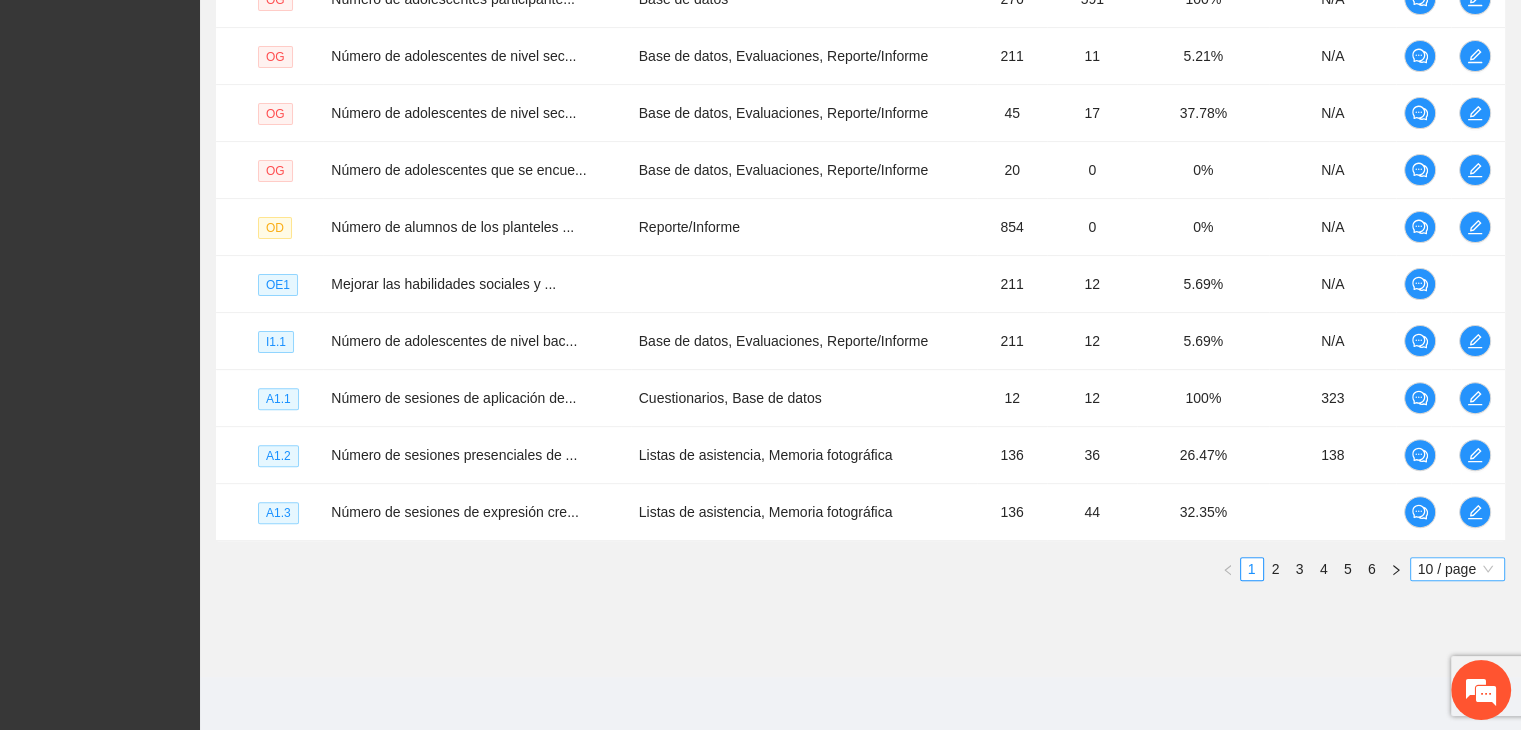 click on "10 / page" at bounding box center (1457, 569) 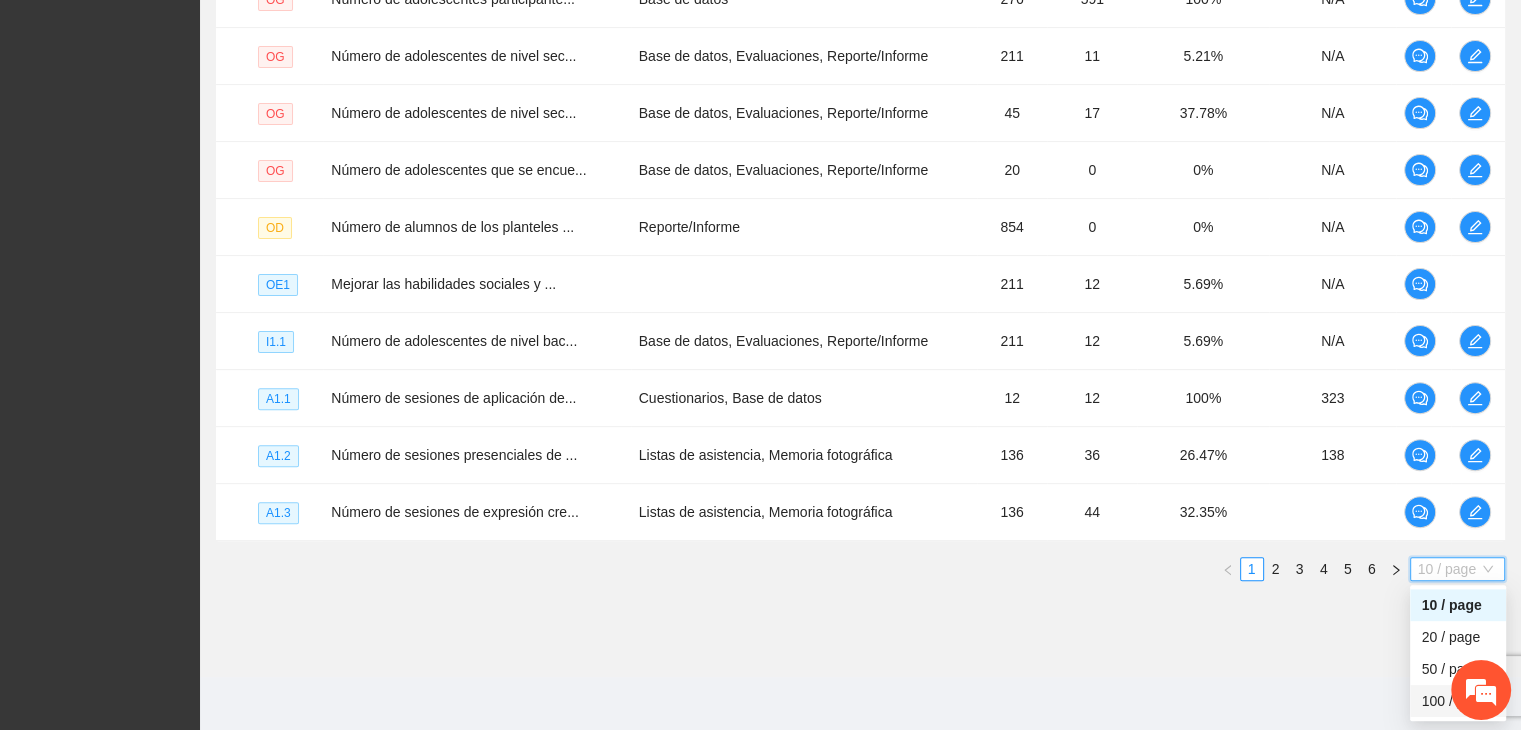 click on "100 / page" at bounding box center [1458, 701] 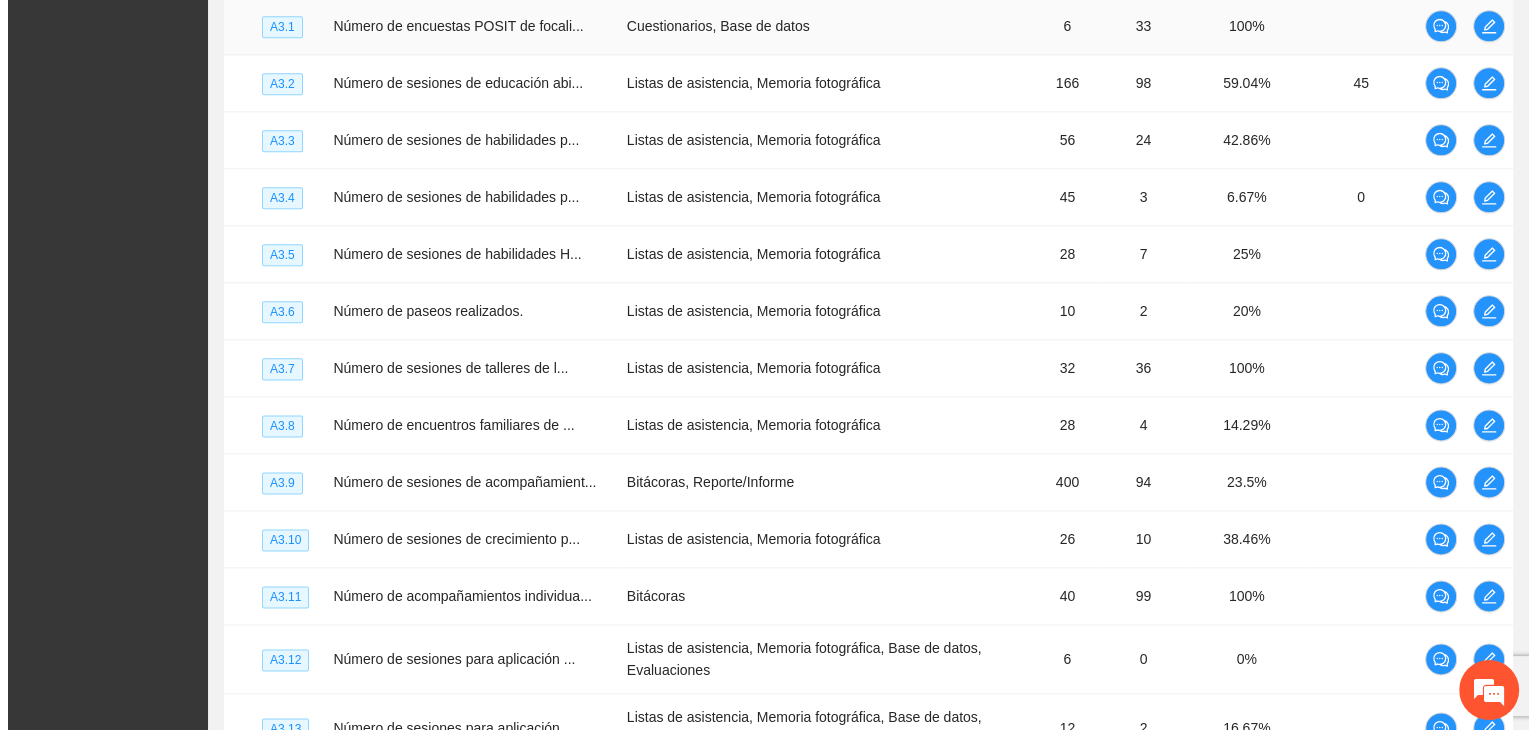 scroll, scrollTop: 2574, scrollLeft: 0, axis: vertical 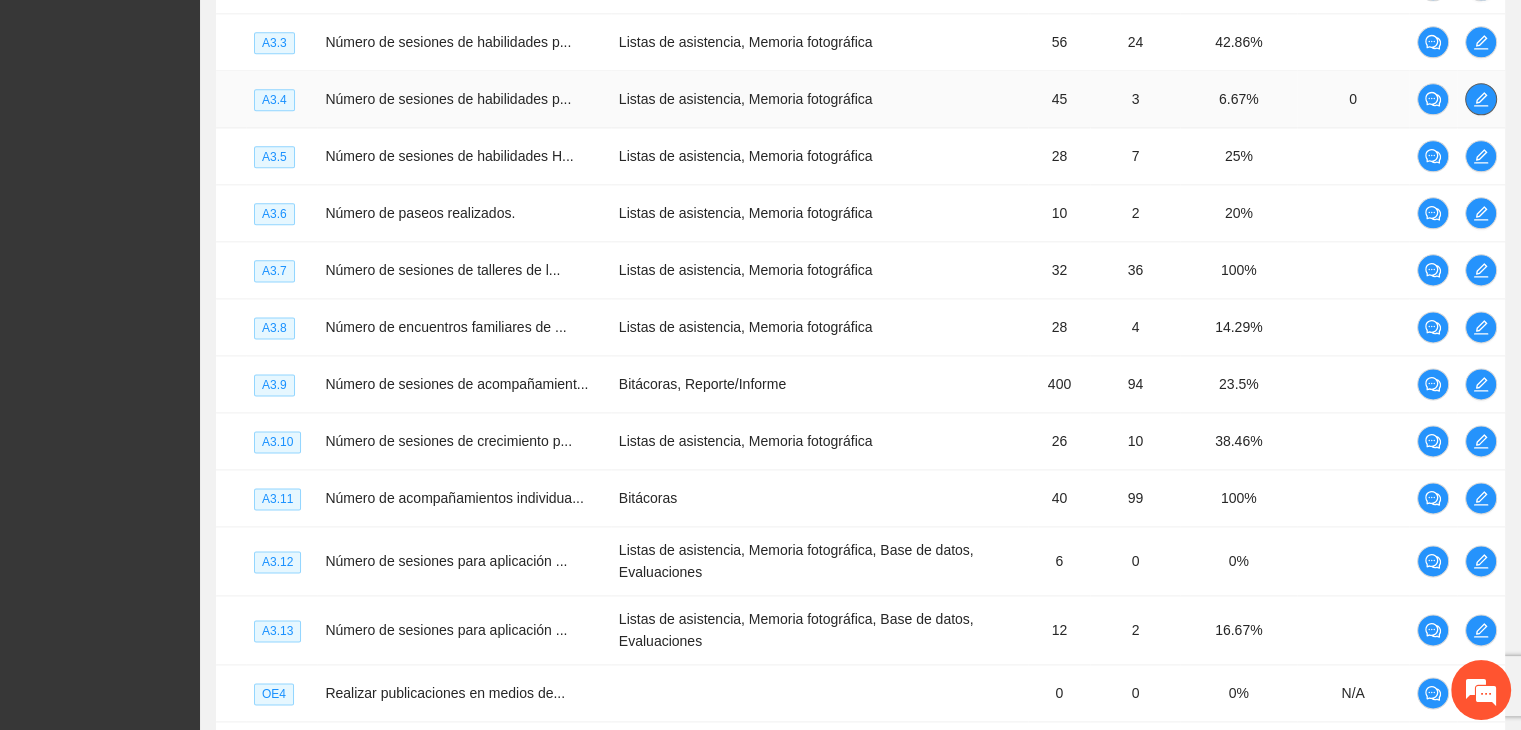 click 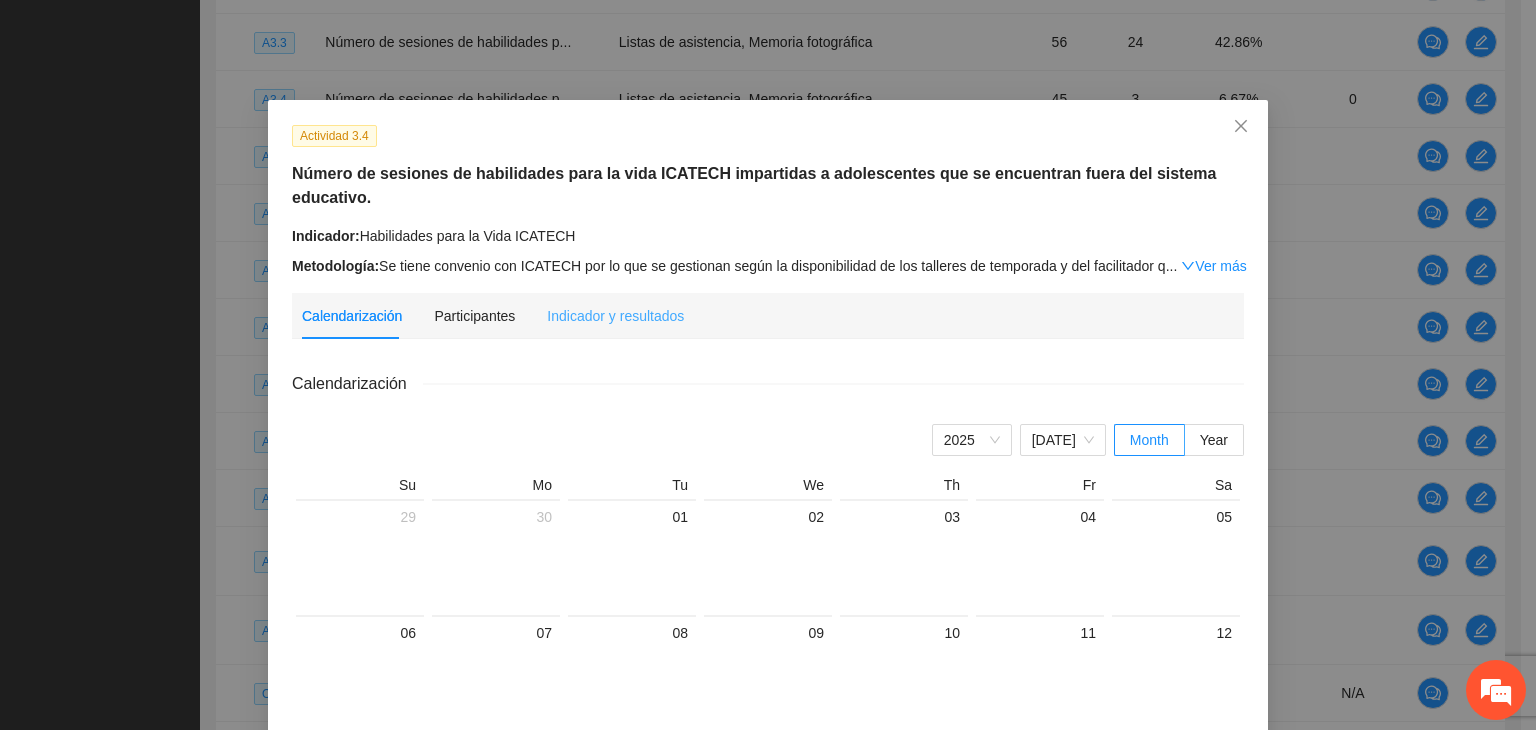 click on "Indicador y resultados" at bounding box center [615, 316] 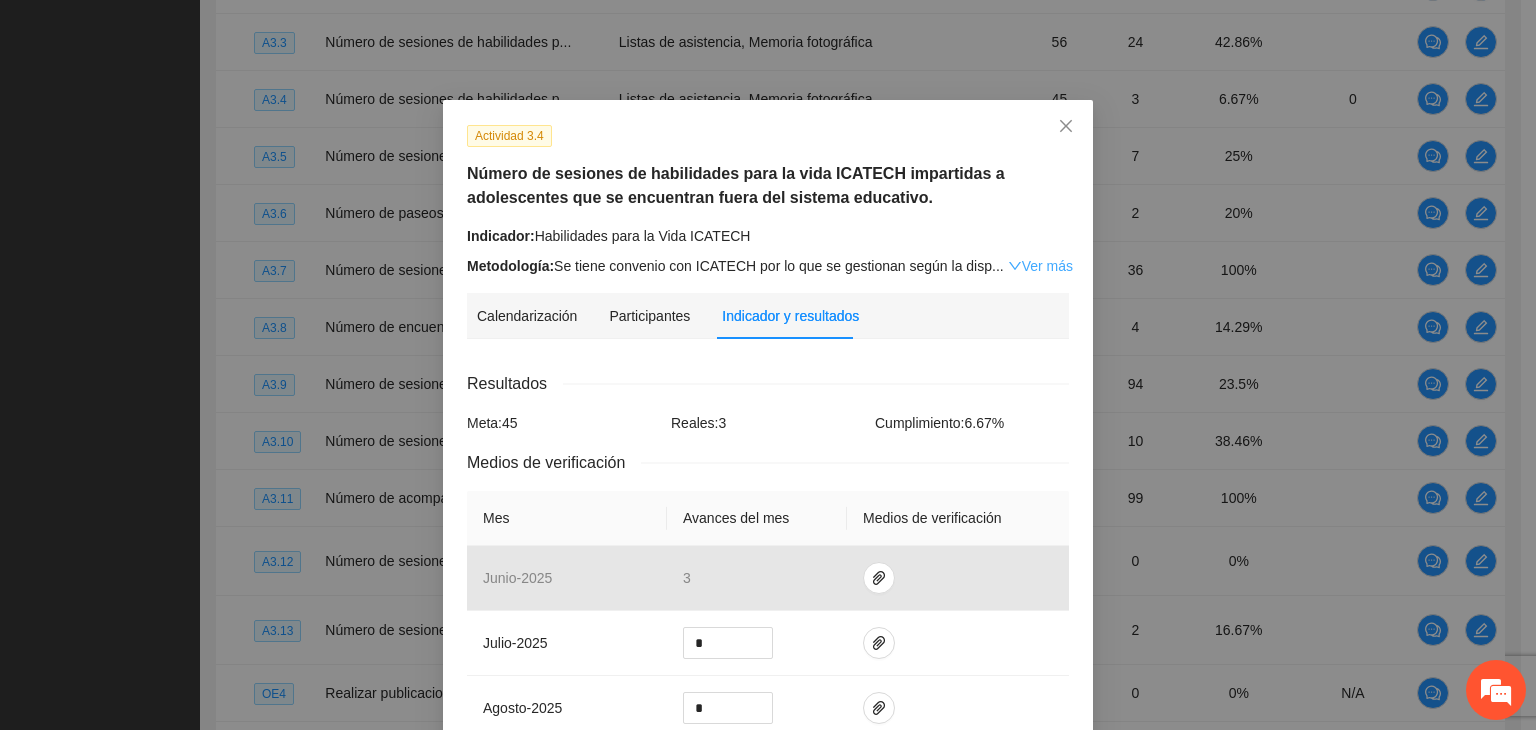 click on "Ver más" at bounding box center (1040, 266) 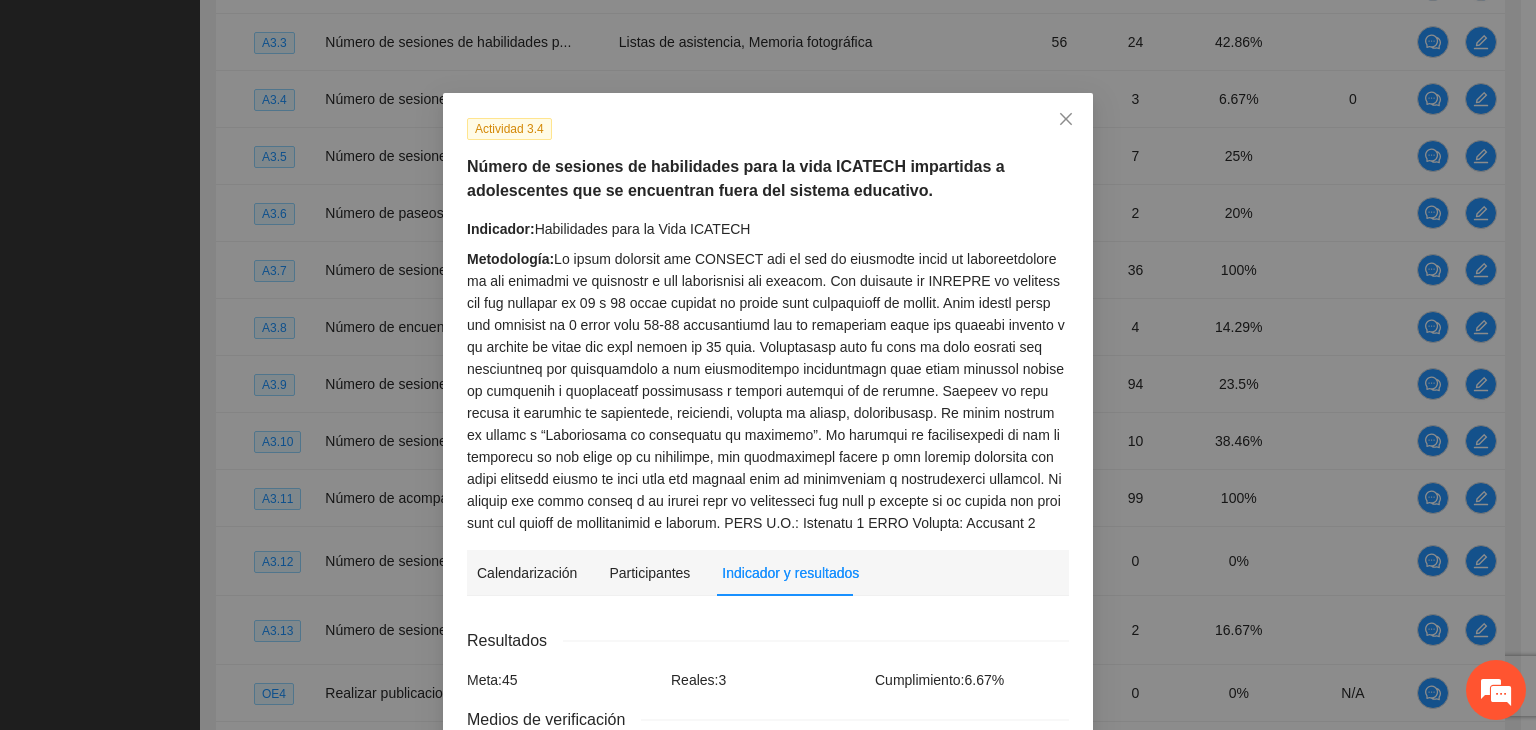 scroll, scrollTop: 0, scrollLeft: 0, axis: both 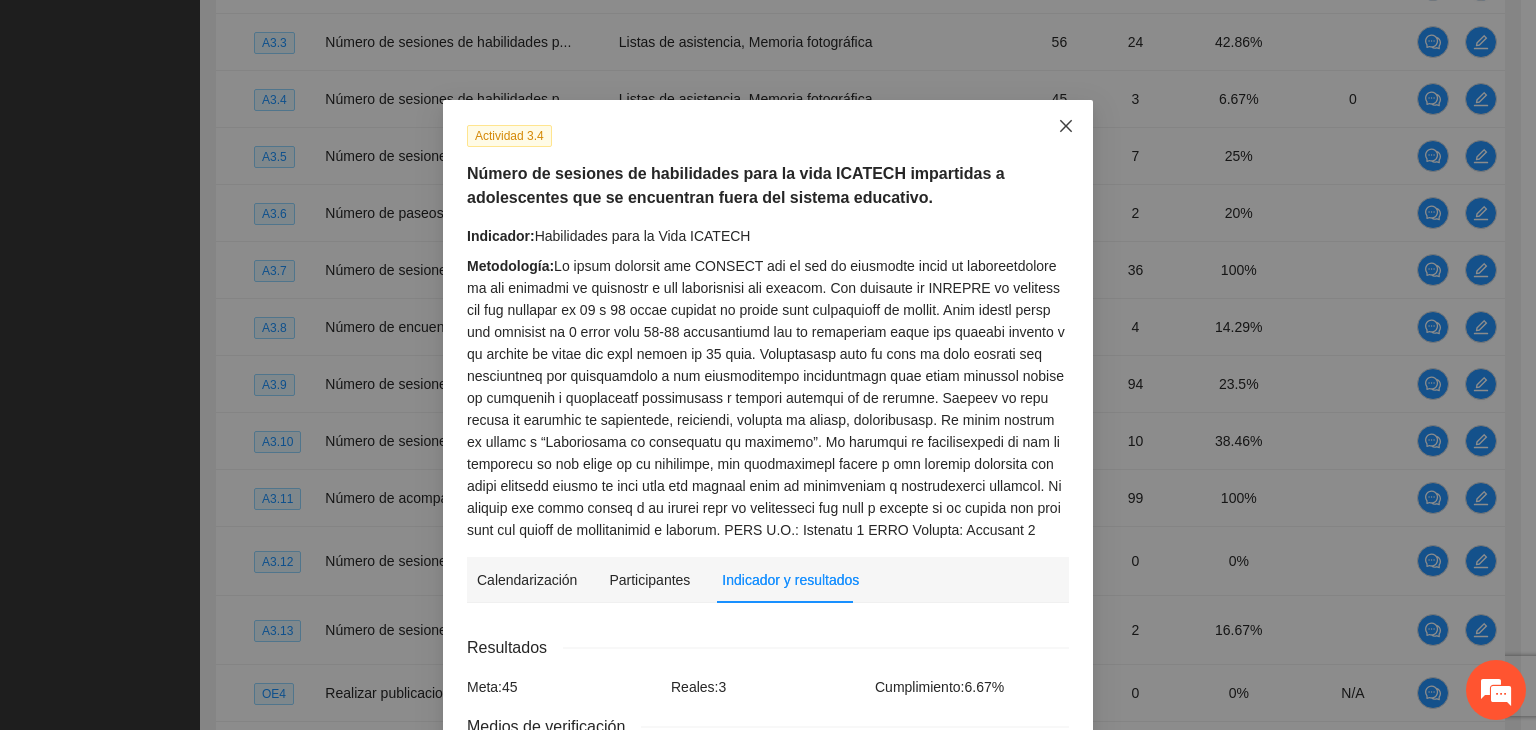 click 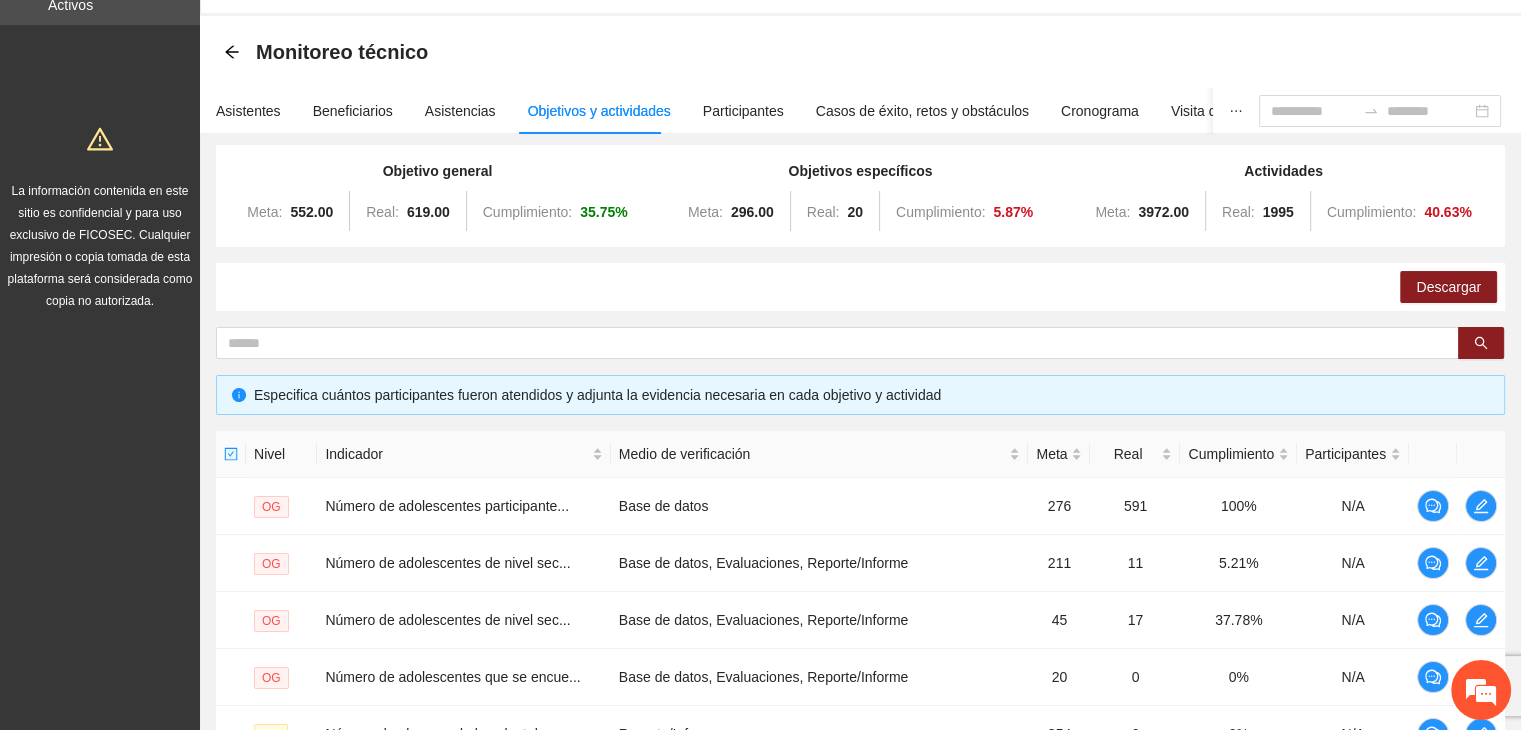 scroll, scrollTop: 100, scrollLeft: 0, axis: vertical 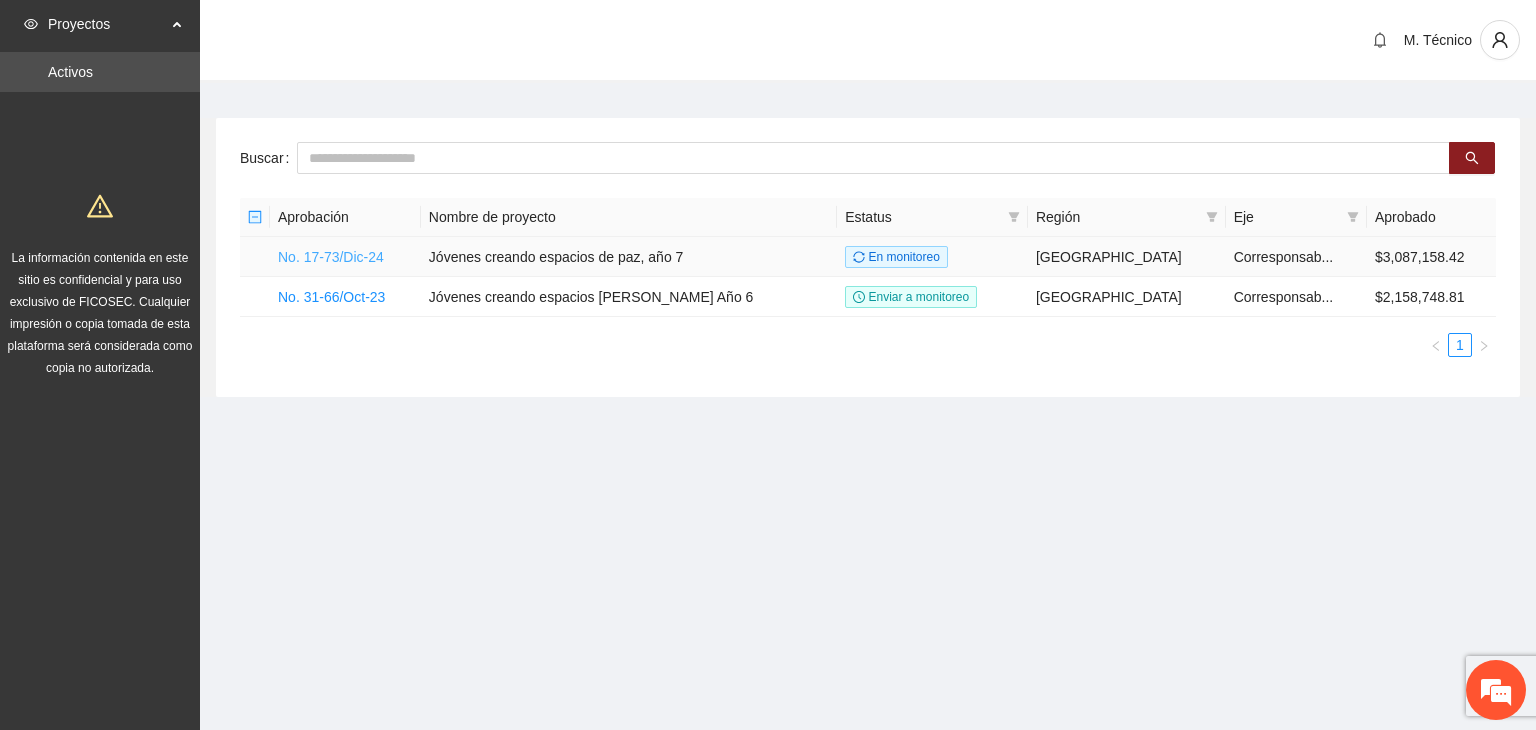 click on "No. 17-73/Dic-24" at bounding box center (331, 257) 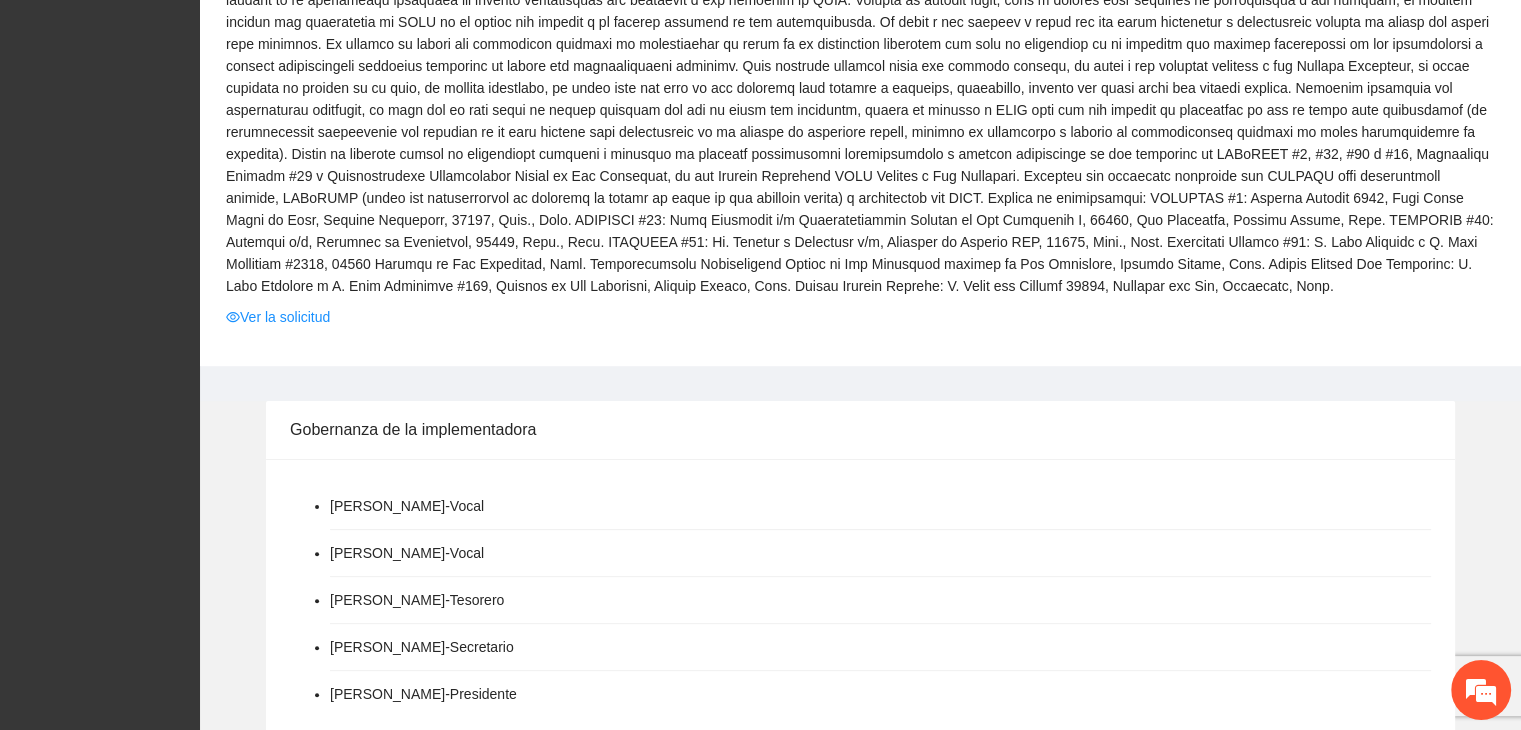 scroll, scrollTop: 600, scrollLeft: 0, axis: vertical 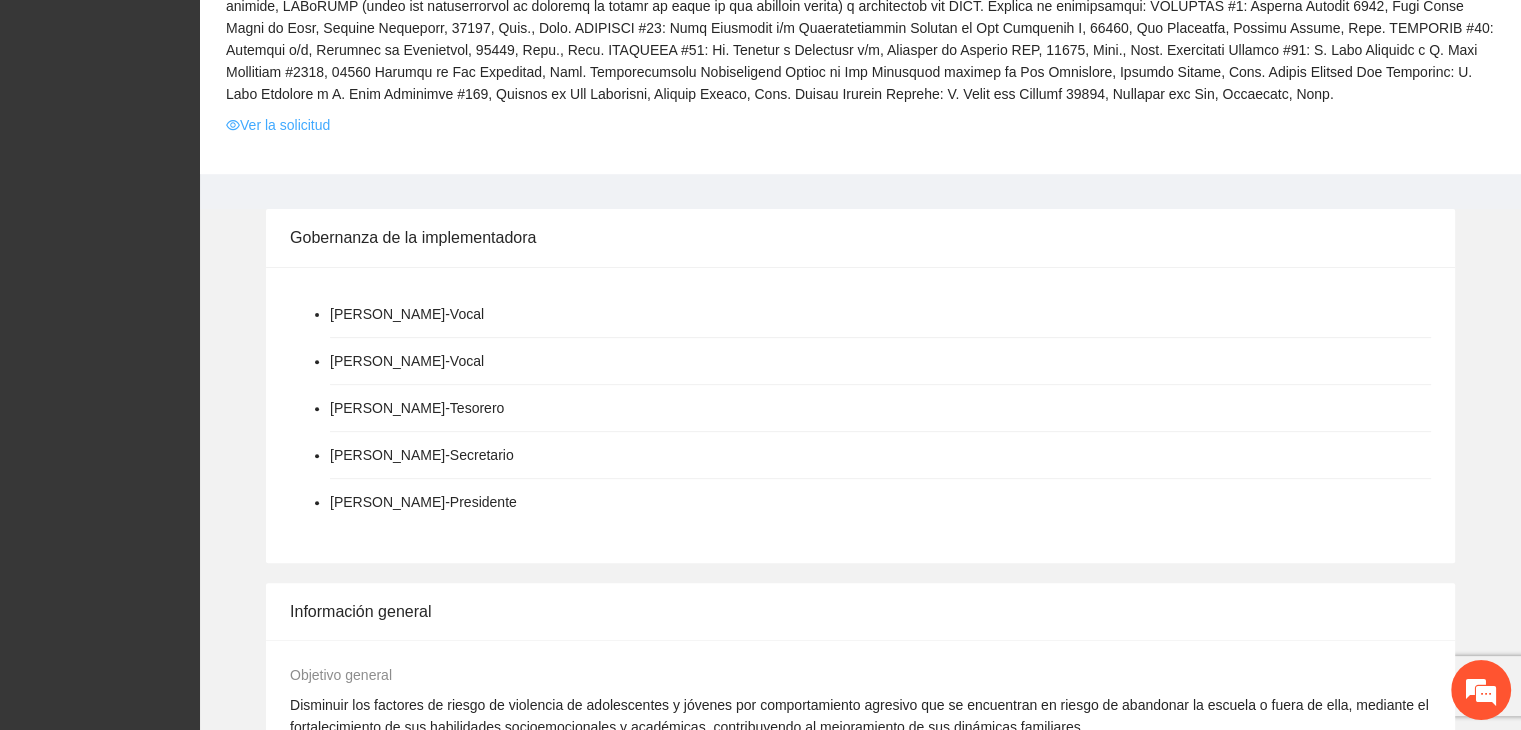 click on "Ver la solicitud" at bounding box center (278, 125) 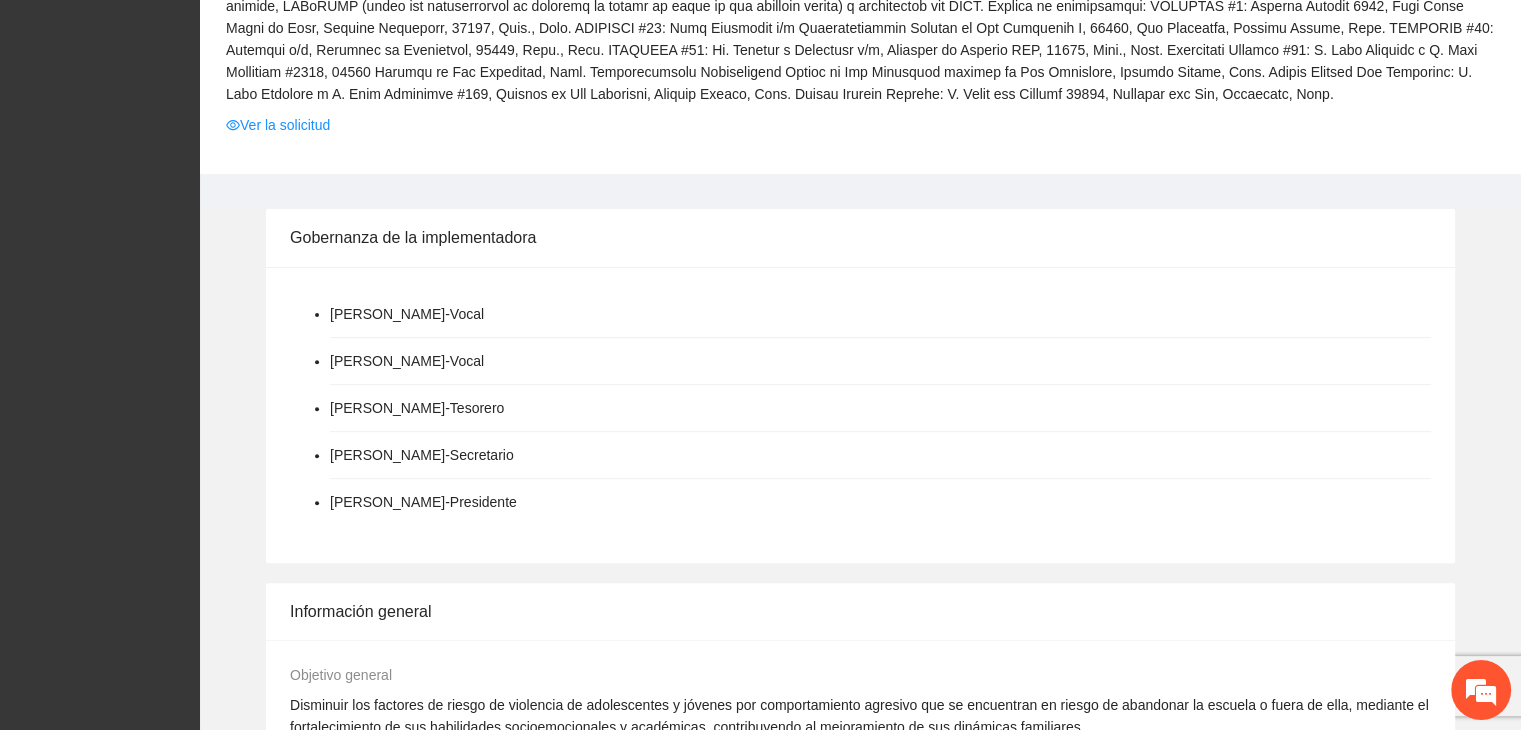 scroll, scrollTop: 0, scrollLeft: 0, axis: both 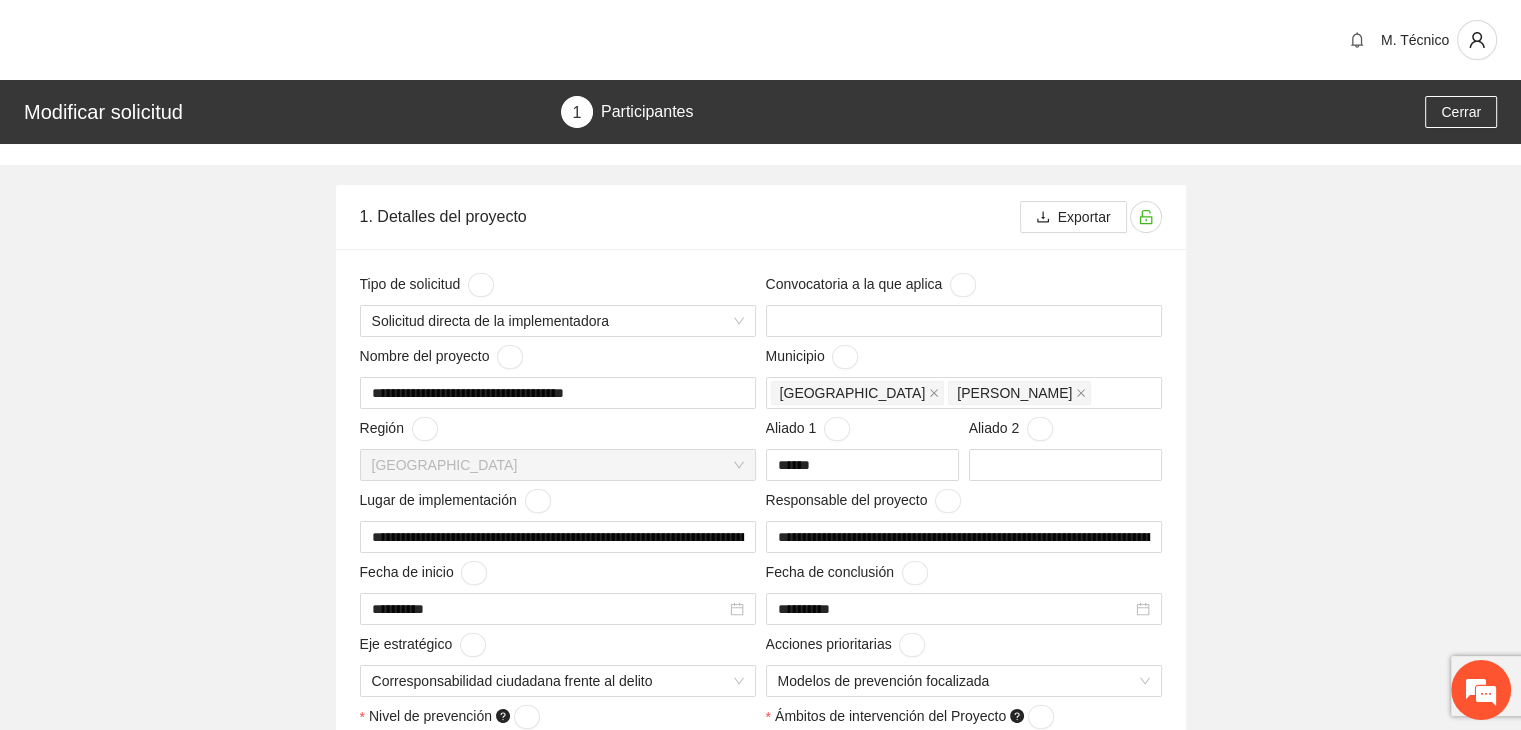 type 